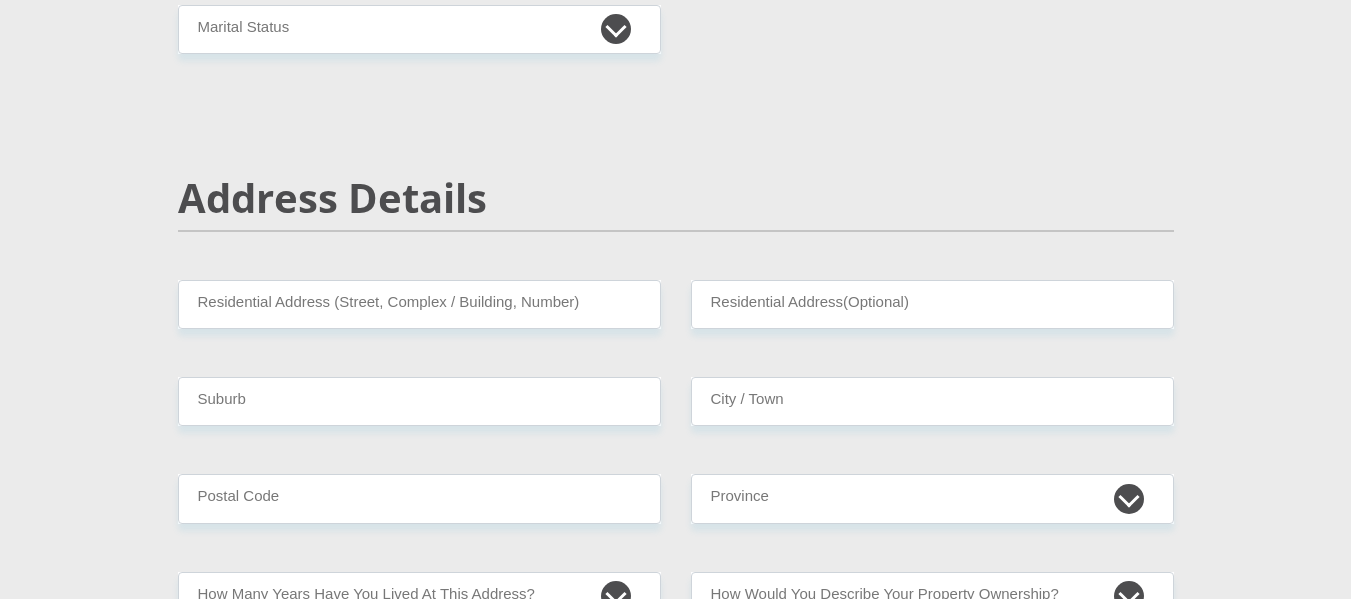 scroll, scrollTop: 567, scrollLeft: 0, axis: vertical 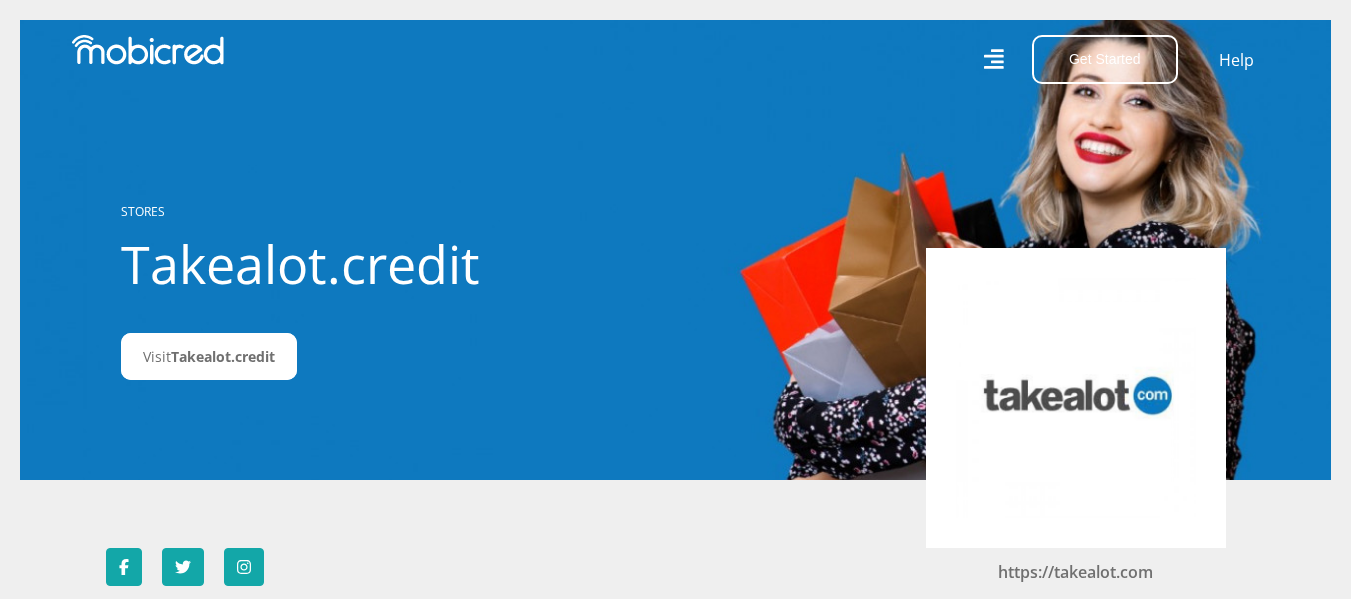 click 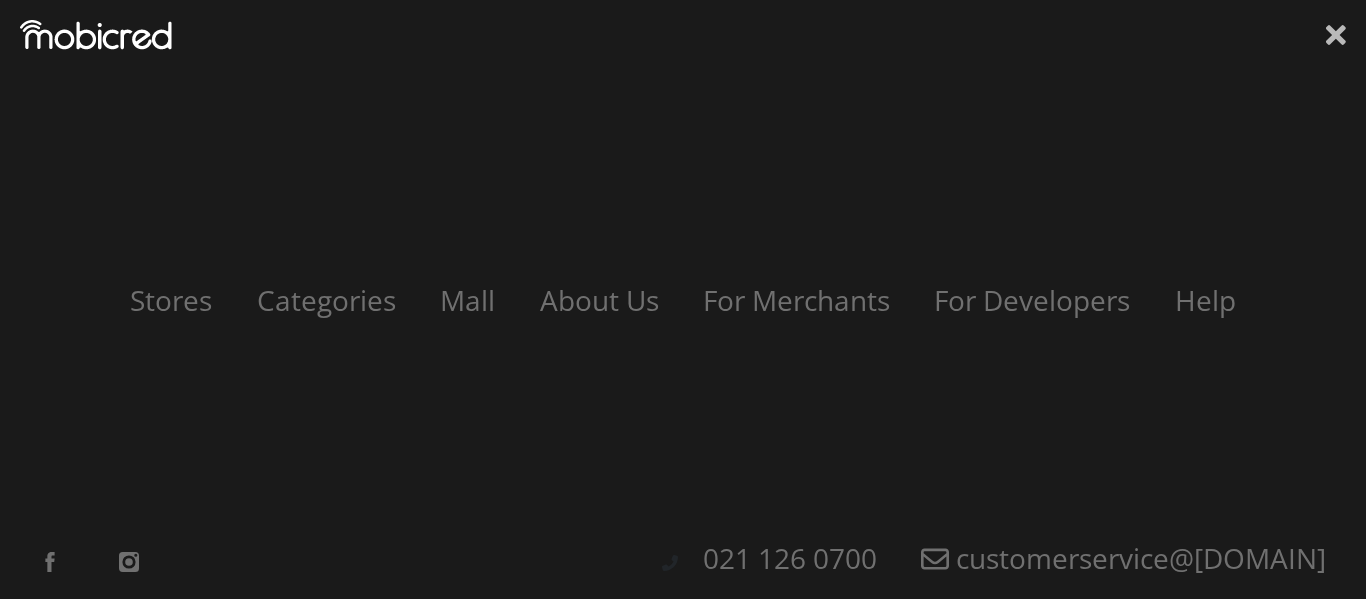 click 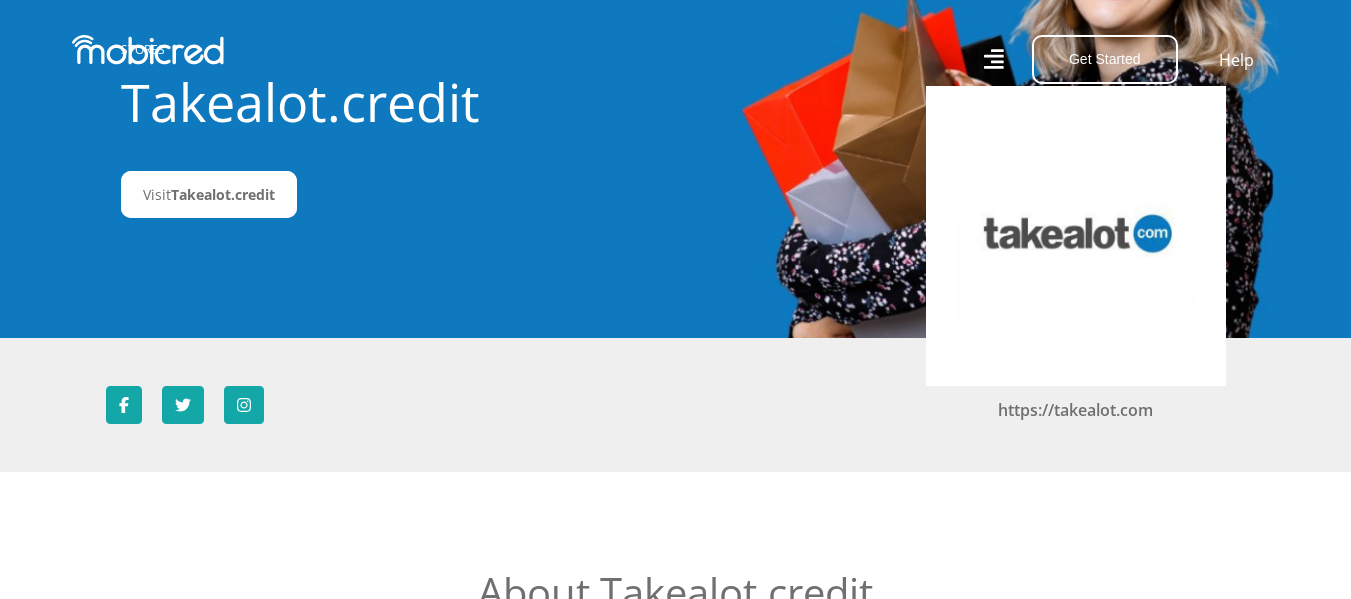 scroll, scrollTop: 200, scrollLeft: 0, axis: vertical 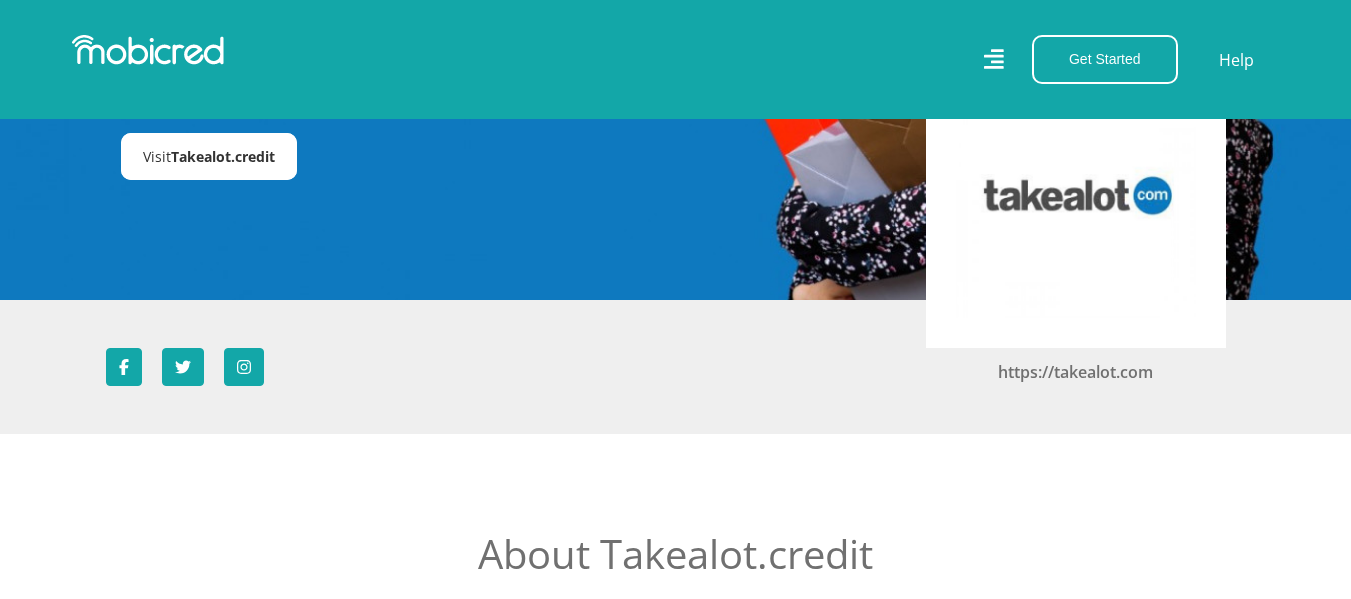 click on "Takealot.credit" at bounding box center (223, 156) 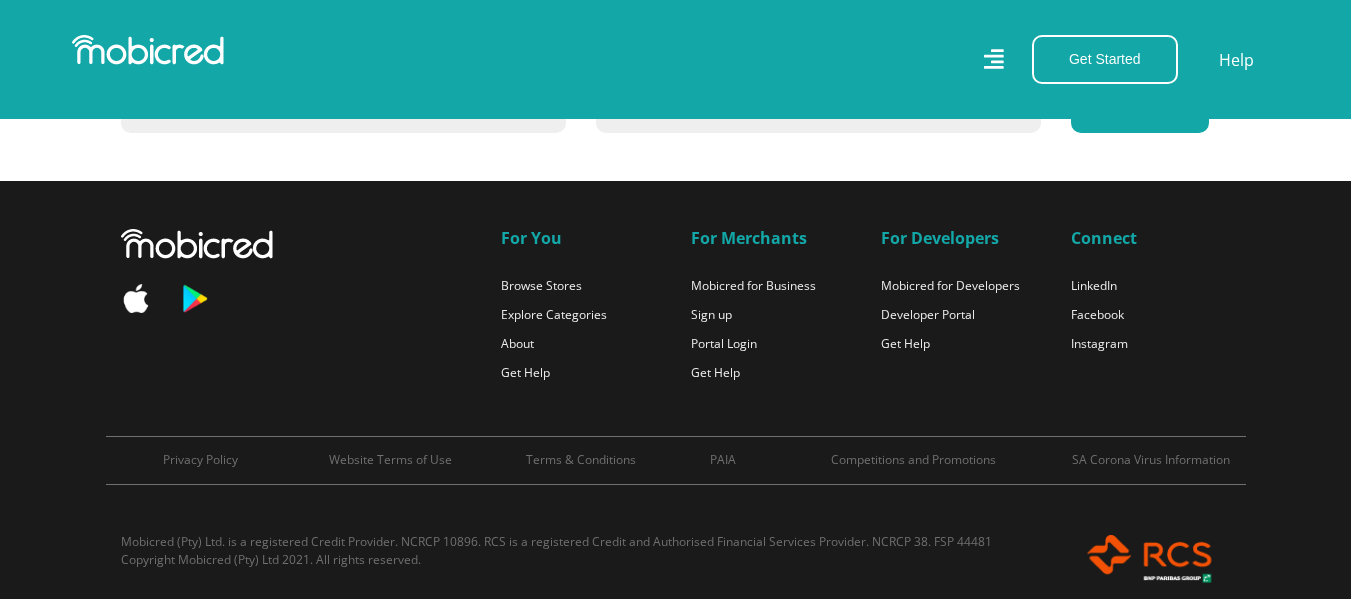 scroll, scrollTop: 1961, scrollLeft: 0, axis: vertical 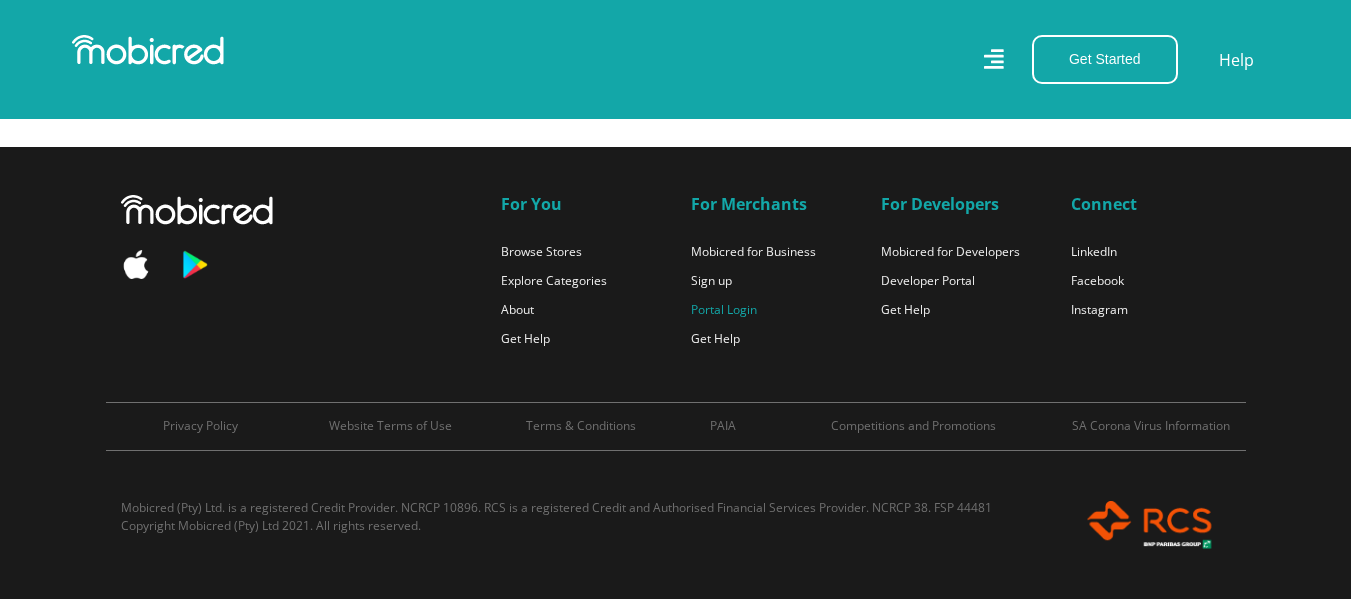 click on "Portal Login" at bounding box center [724, 309] 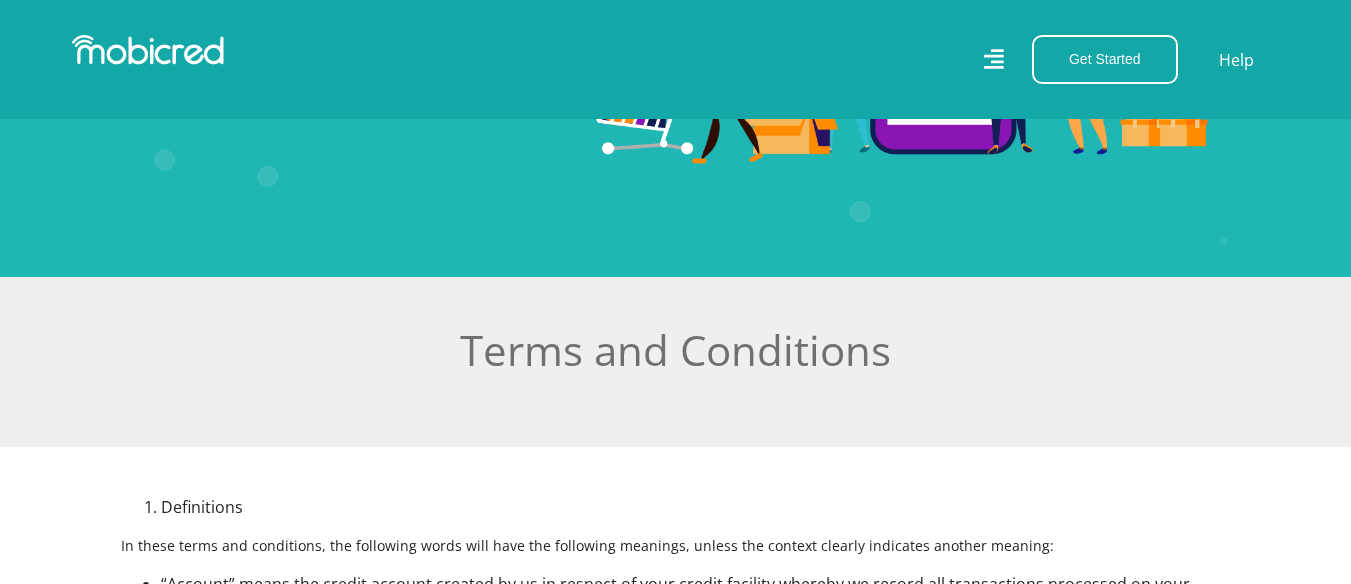 scroll, scrollTop: 0, scrollLeft: 0, axis: both 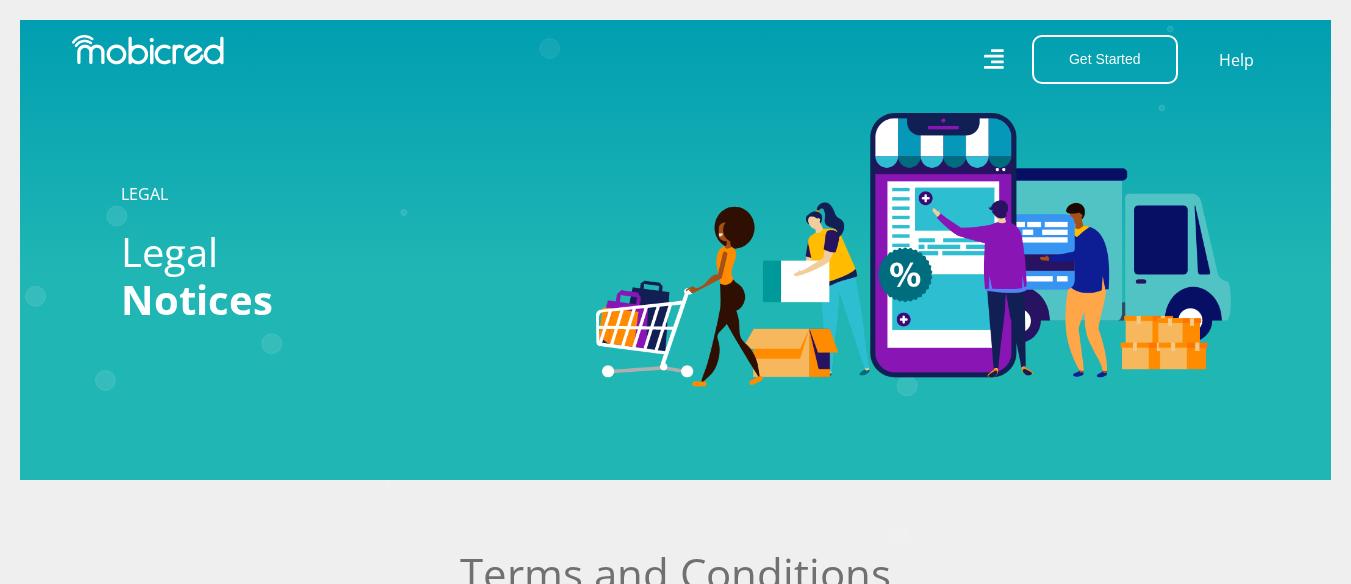 click 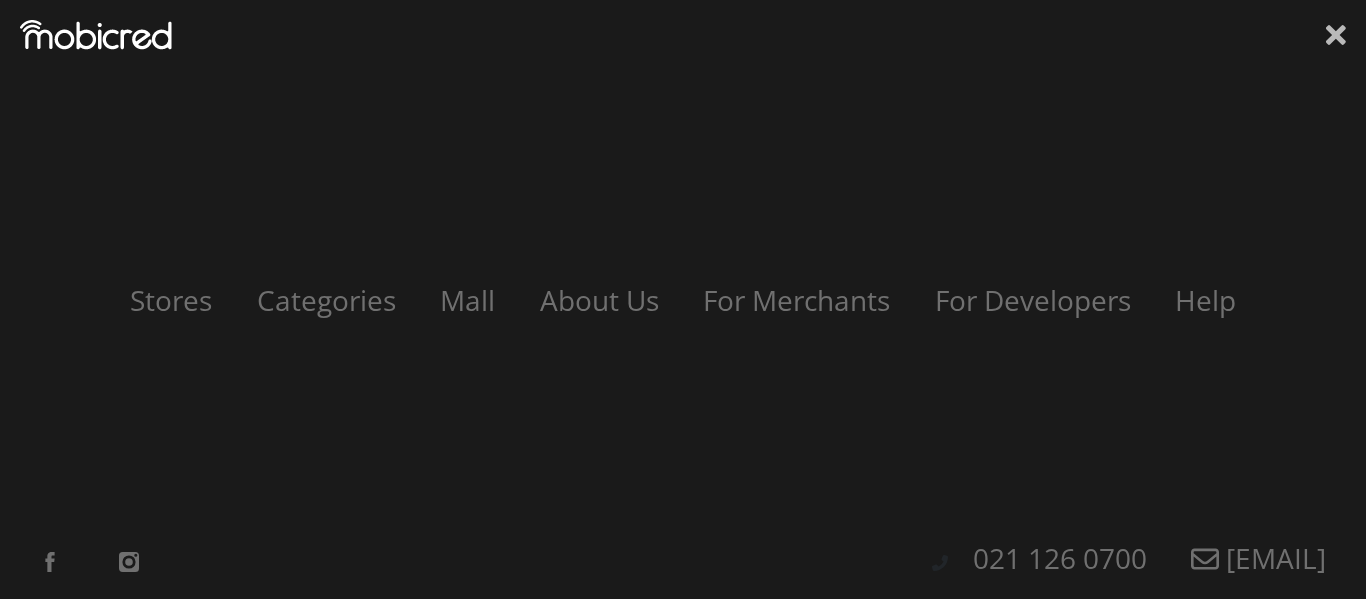 click 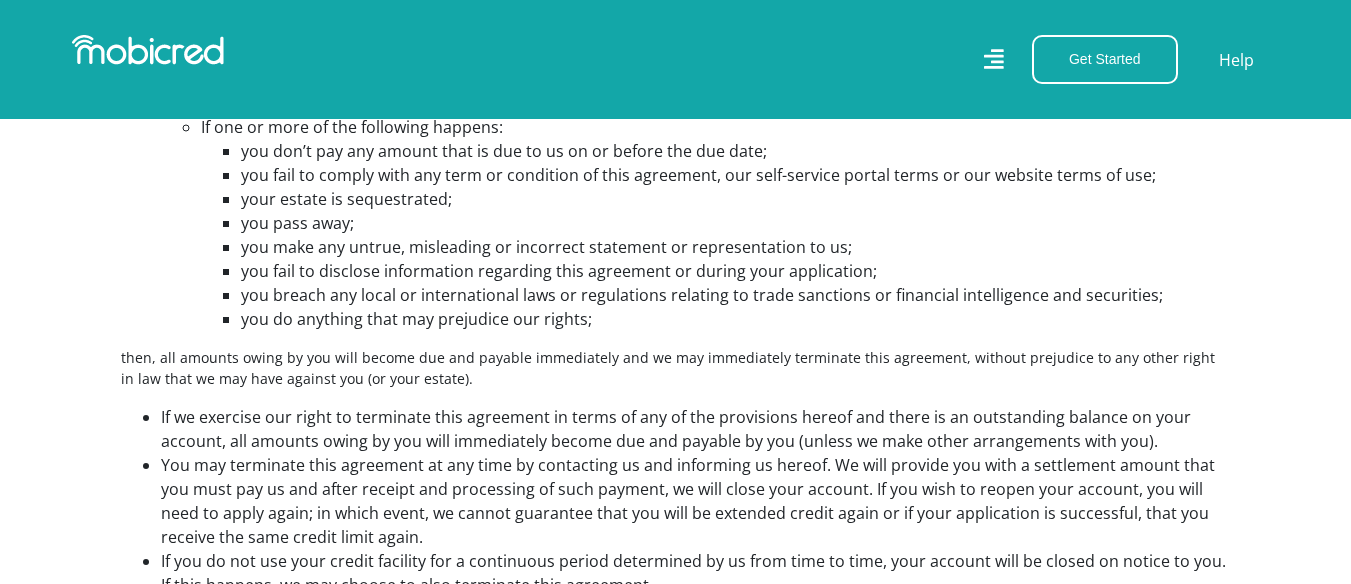 scroll, scrollTop: 7300, scrollLeft: 0, axis: vertical 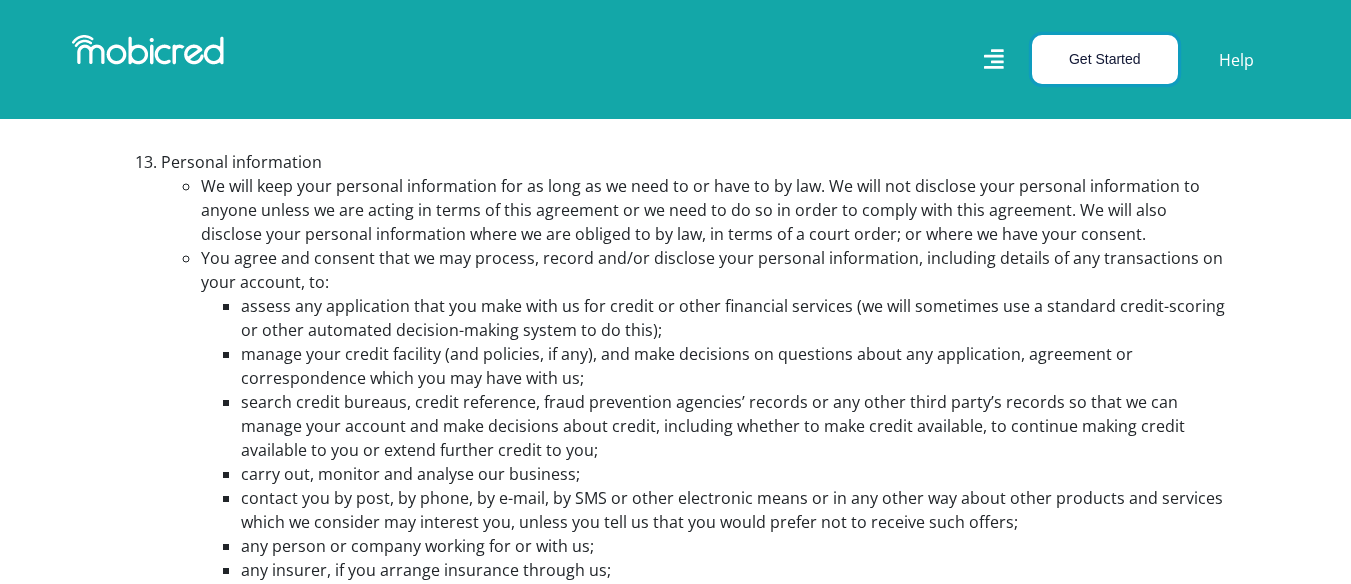 click on "Get Started" at bounding box center [1105, 59] 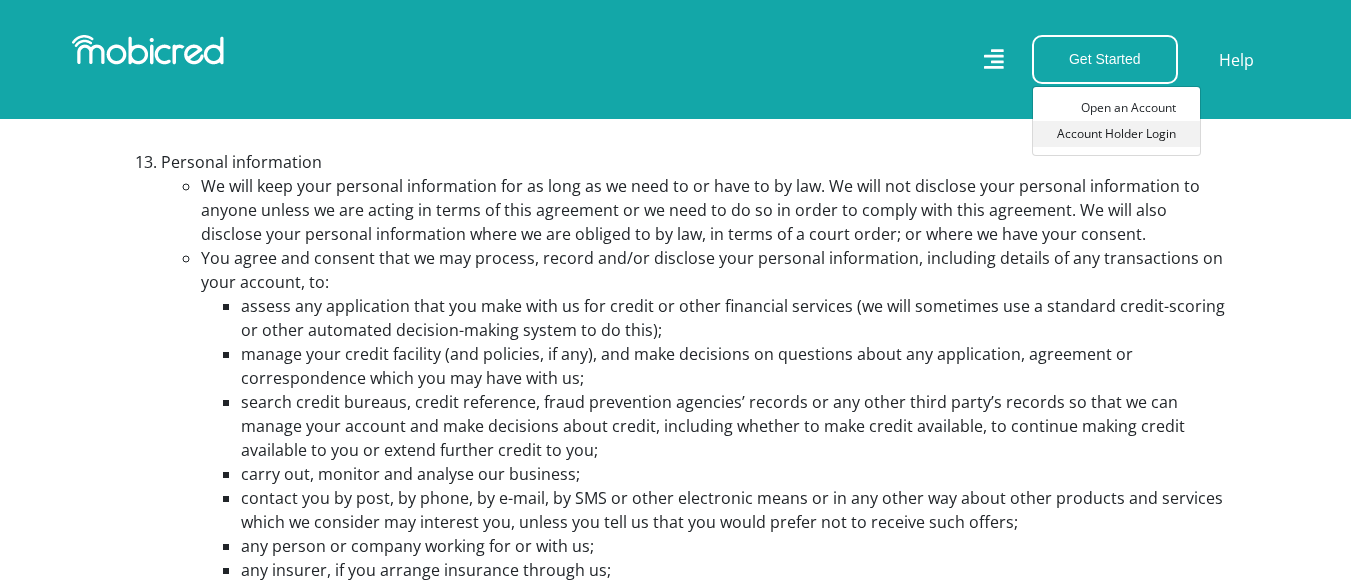 click on "Account Holder Login" at bounding box center (1116, 134) 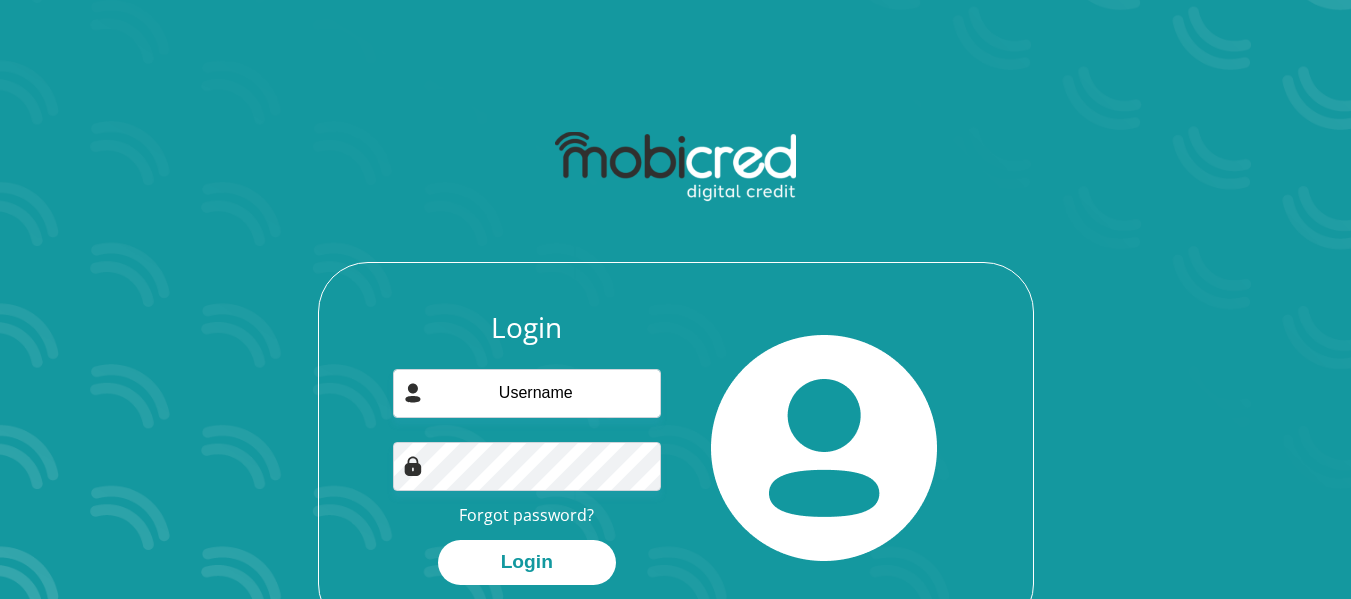 scroll, scrollTop: 0, scrollLeft: 0, axis: both 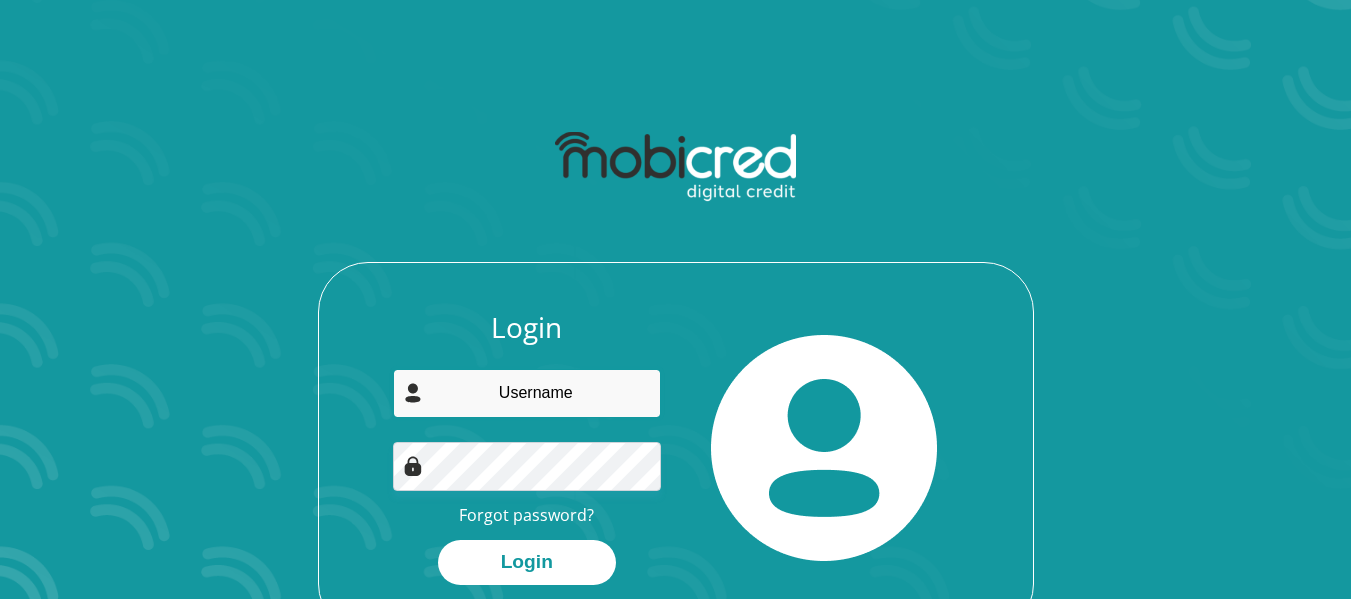 click at bounding box center [527, 393] 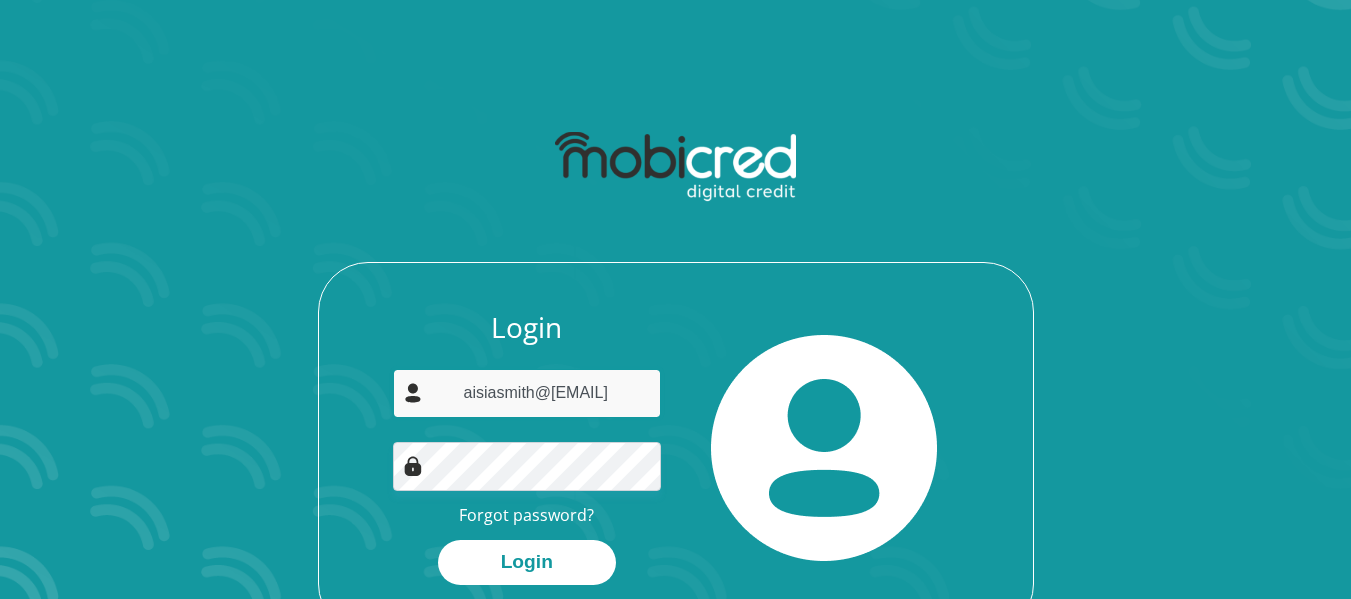 type on "aisiasmith@gmail.com" 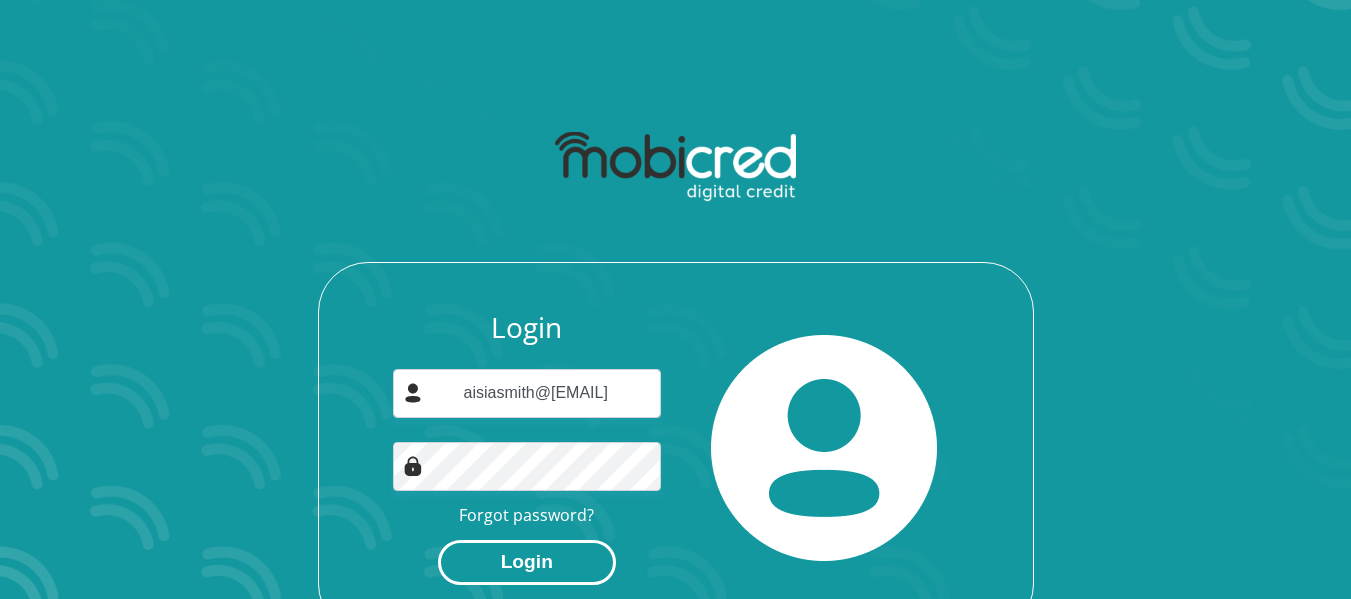click on "Login" at bounding box center [527, 562] 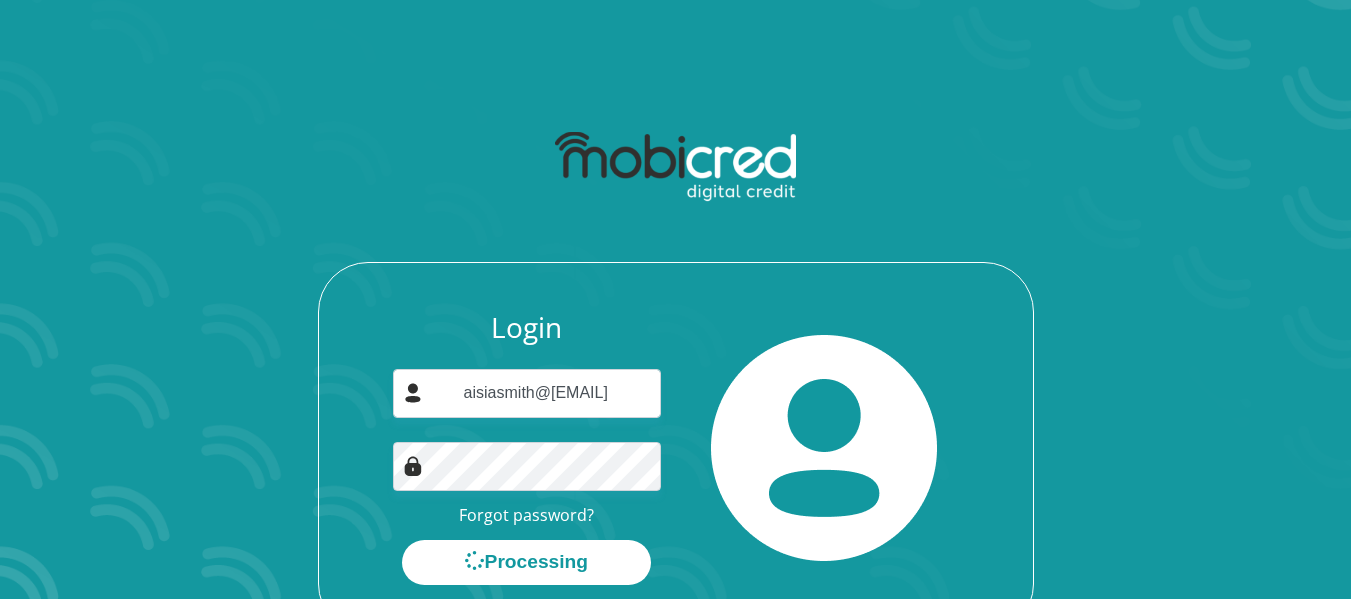 scroll, scrollTop: 0, scrollLeft: 0, axis: both 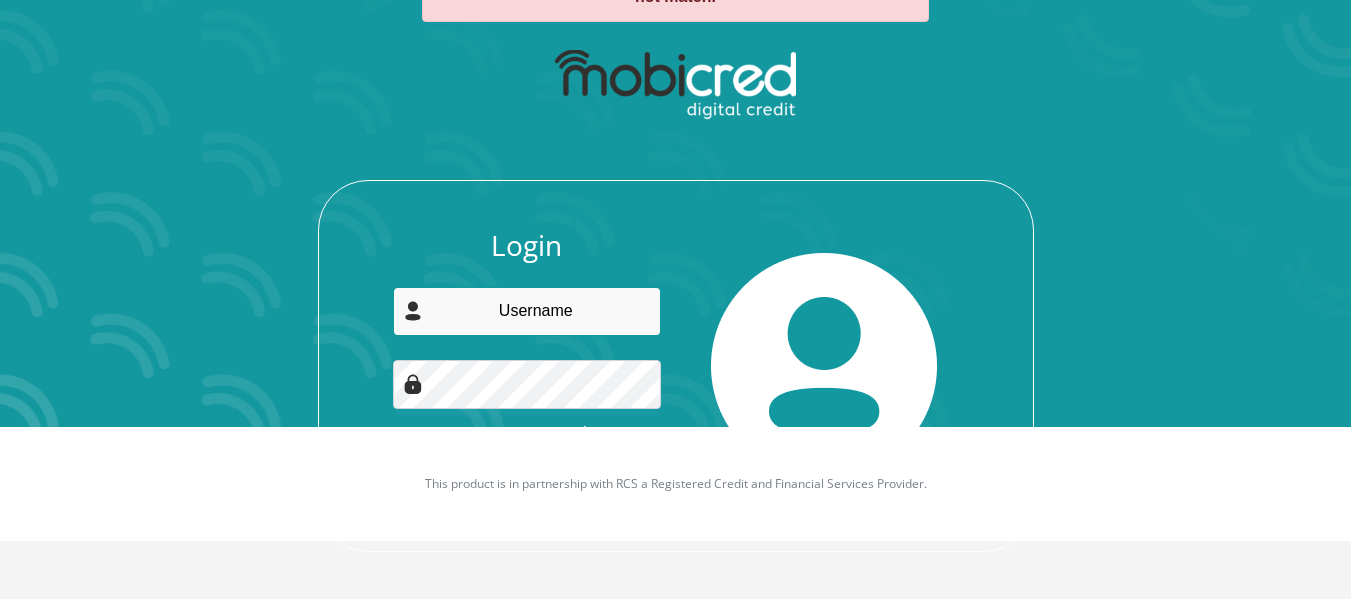 click at bounding box center (527, 311) 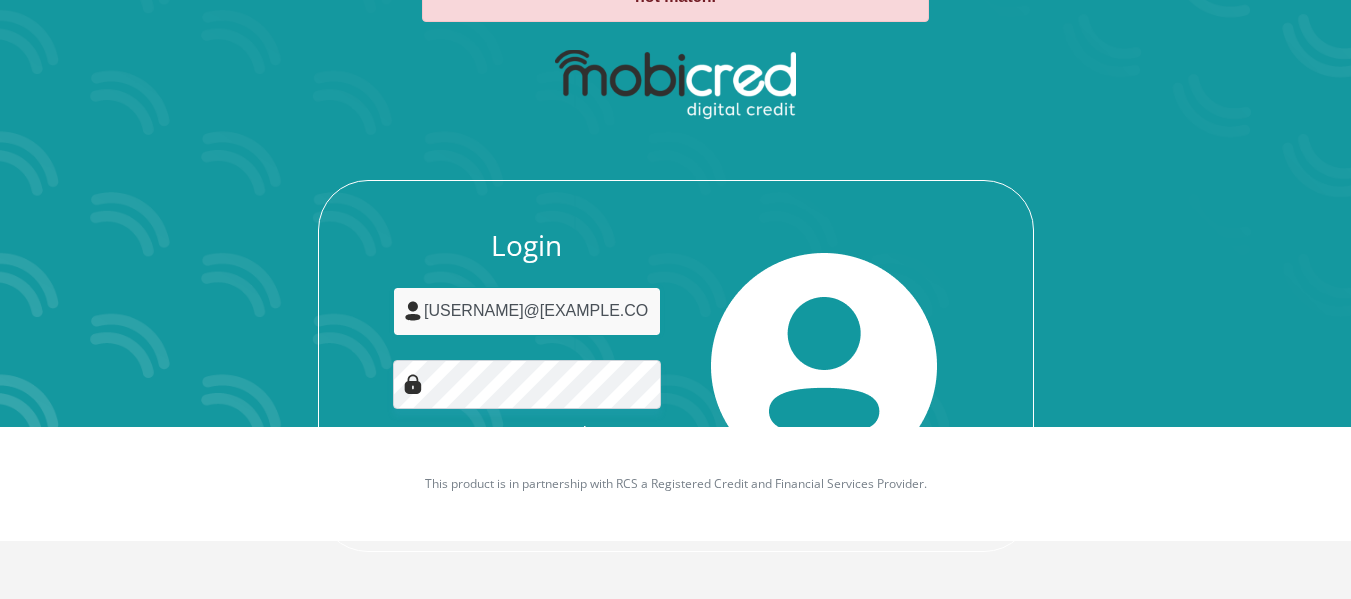 type on "aisiasmith@gmail.com" 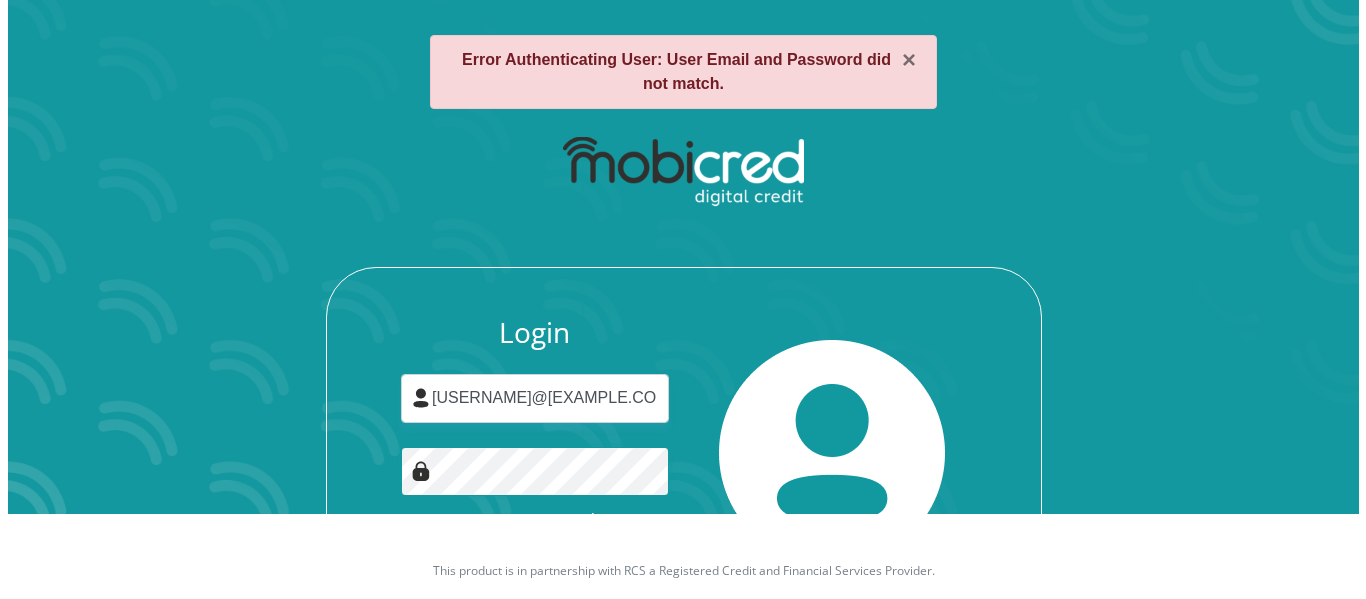scroll, scrollTop: 0, scrollLeft: 0, axis: both 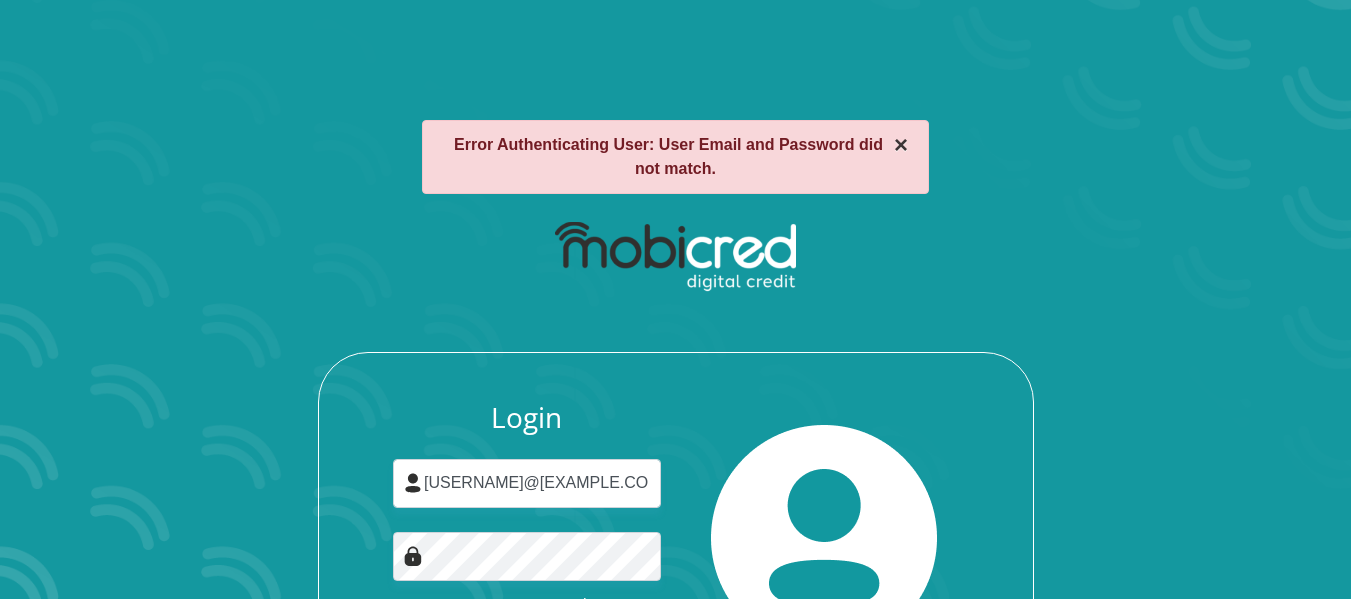 click on "×" at bounding box center (901, 145) 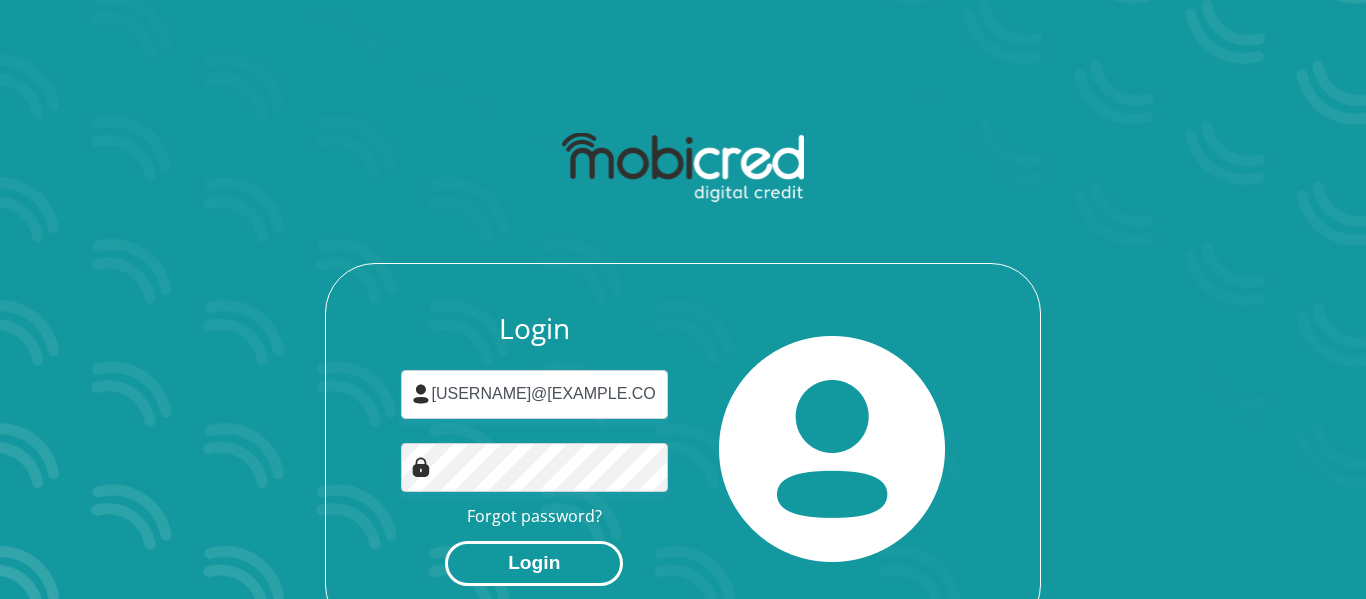 click on "Login" at bounding box center (534, 563) 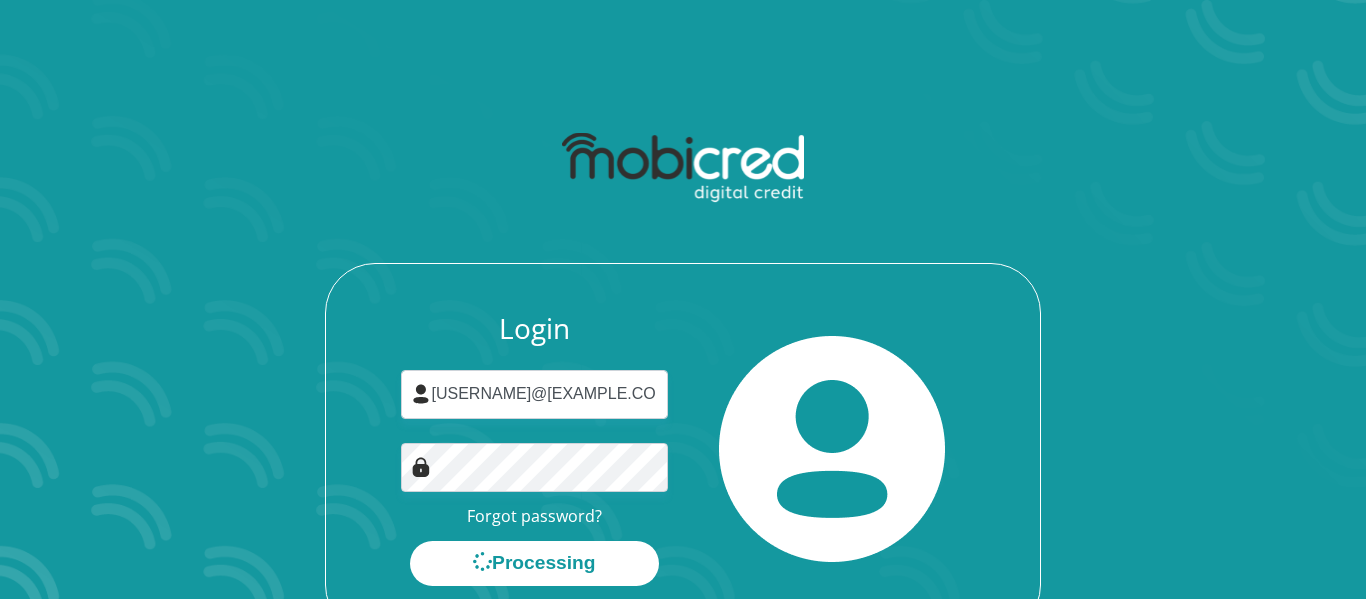 scroll, scrollTop: 0, scrollLeft: 0, axis: both 